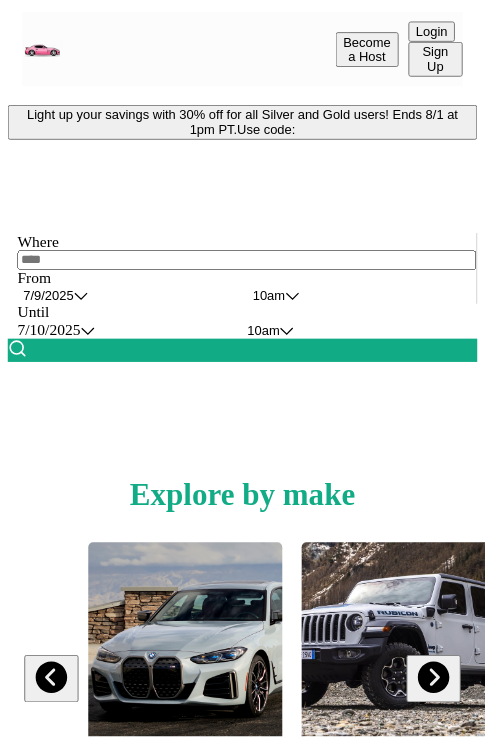 scroll, scrollTop: 0, scrollLeft: 0, axis: both 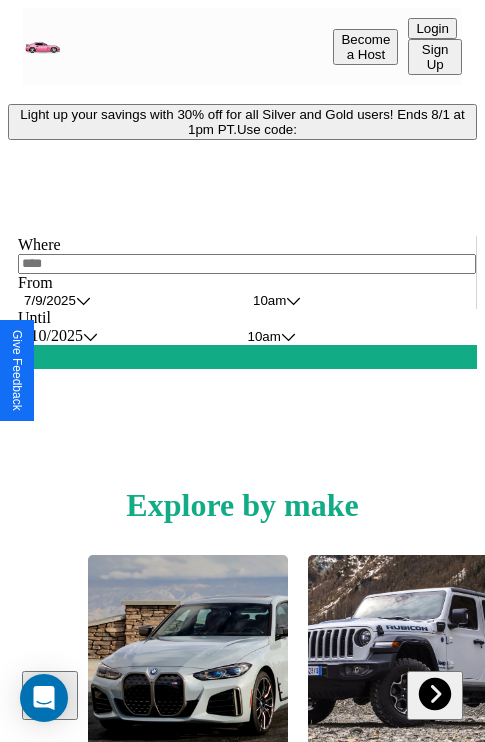 click on "Light up your savings with 30% off for all Silver and Gold users! Ends 8/1 at 1pm PT.  Use code:" at bounding box center [242, 122] 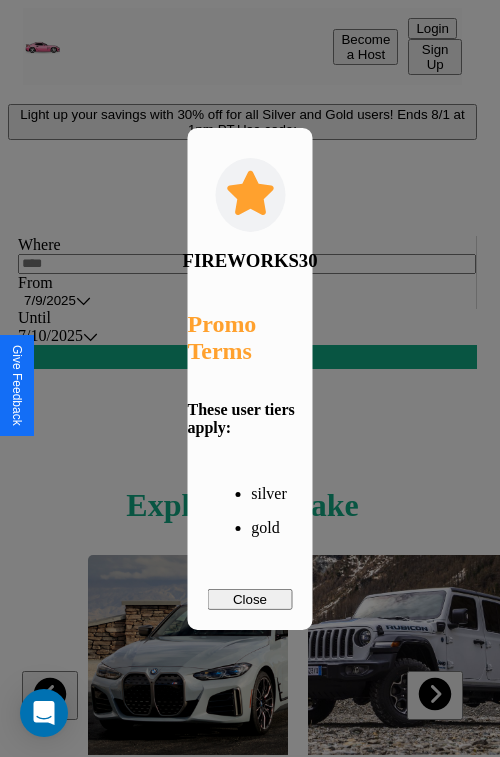click on "Close" at bounding box center (250, 599) 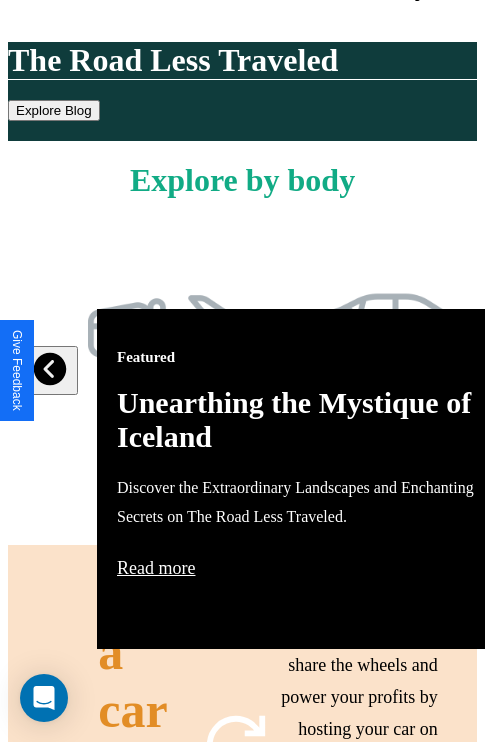 scroll, scrollTop: 817, scrollLeft: 0, axis: vertical 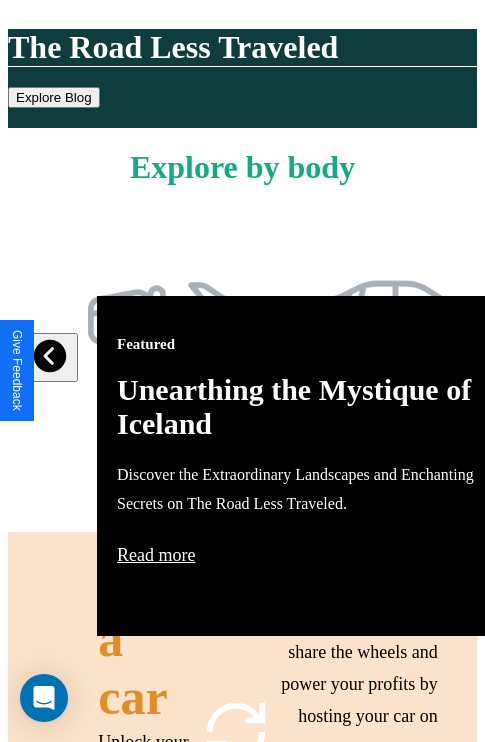 click on "Featured Unearthing the Mystique of Iceland Discover the Extraordinary Landscapes and Enchanting Secrets on The Road Less Traveled. Read more" at bounding box center (317, 466) 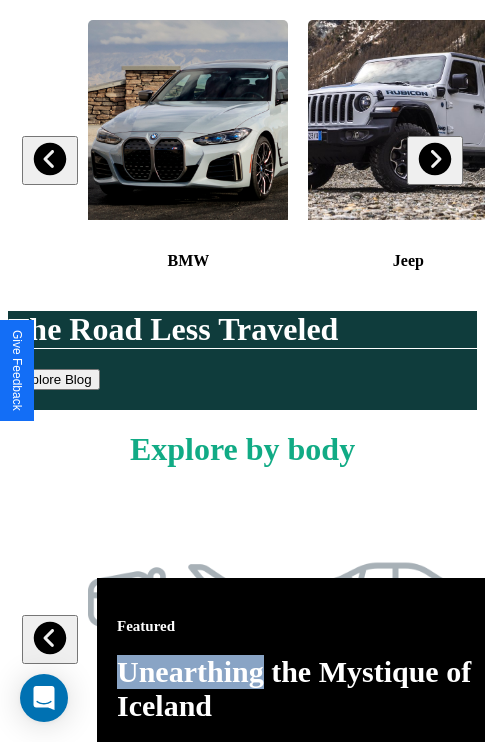 scroll, scrollTop: 308, scrollLeft: 0, axis: vertical 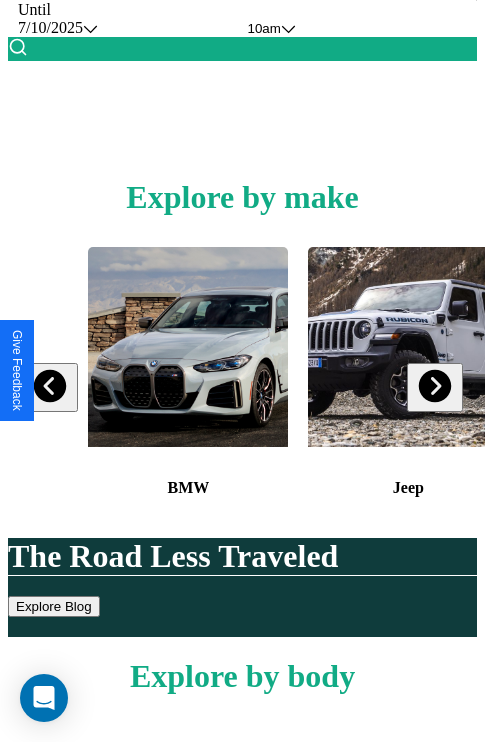 click at bounding box center (50, 386) 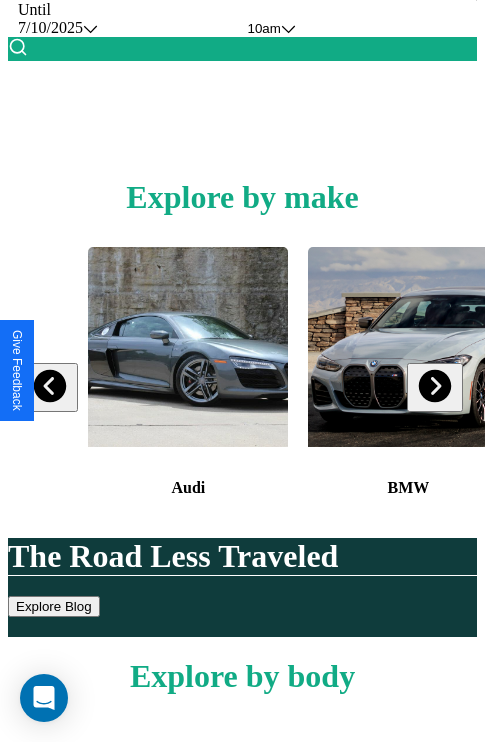 click at bounding box center (434, 386) 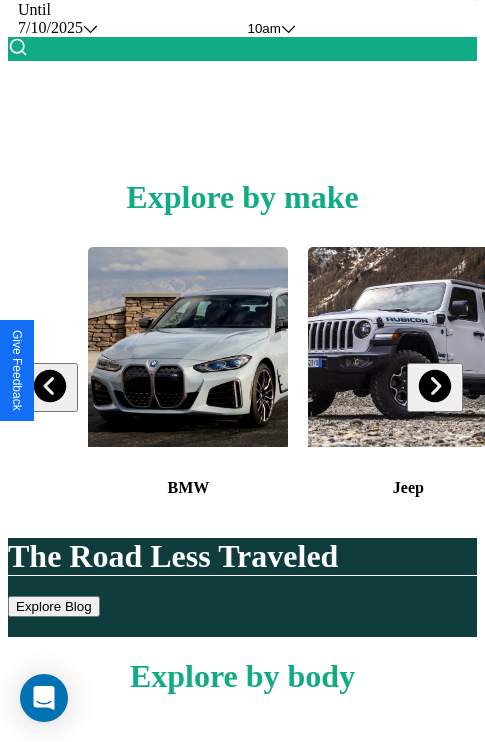 click at bounding box center [434, 386] 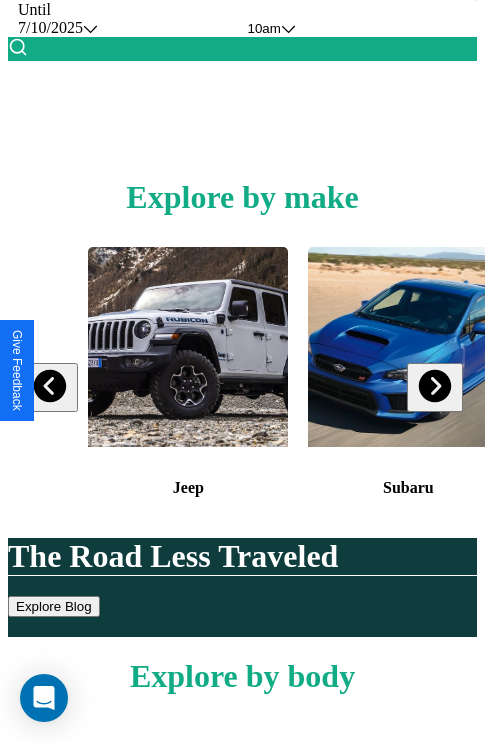 click at bounding box center (434, 386) 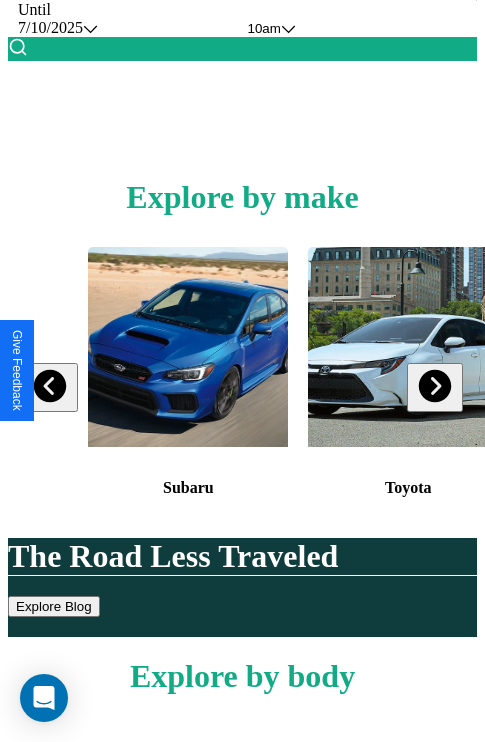 click at bounding box center [408, 347] 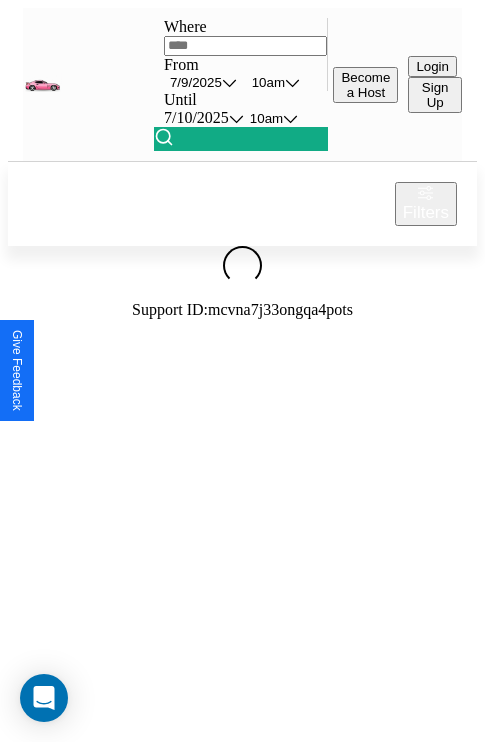 scroll, scrollTop: 0, scrollLeft: 0, axis: both 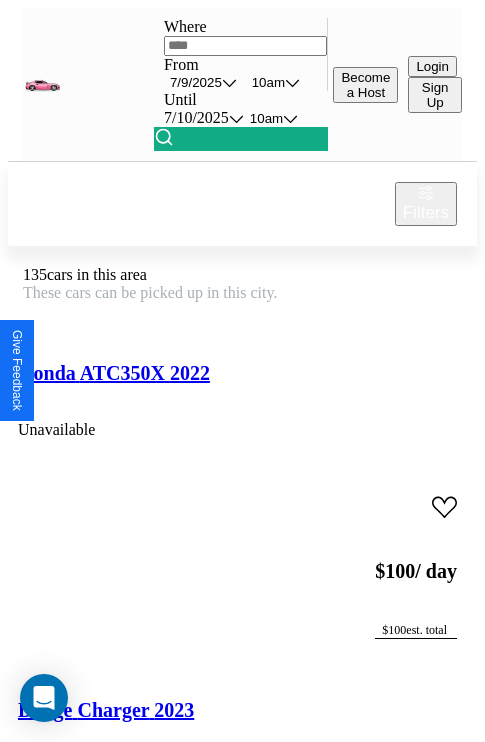 click on "Honda   ATC350X   2022 Unavailable" at bounding box center (242, 398) 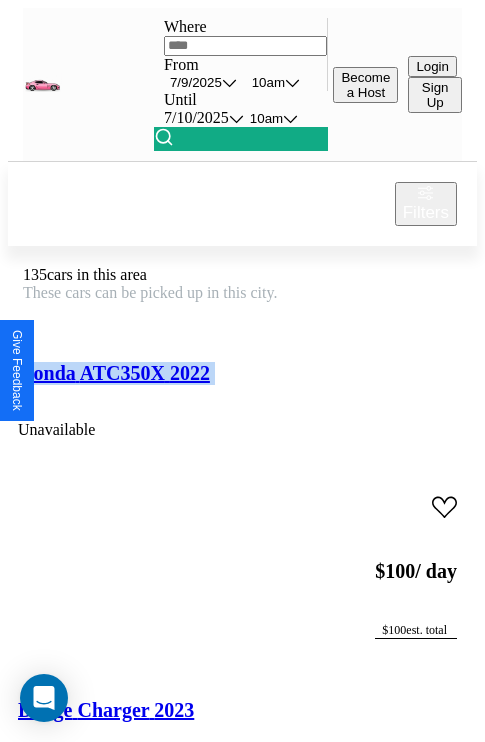 click on "Honda   ATC350X   2022 Unavailable" at bounding box center [242, 398] 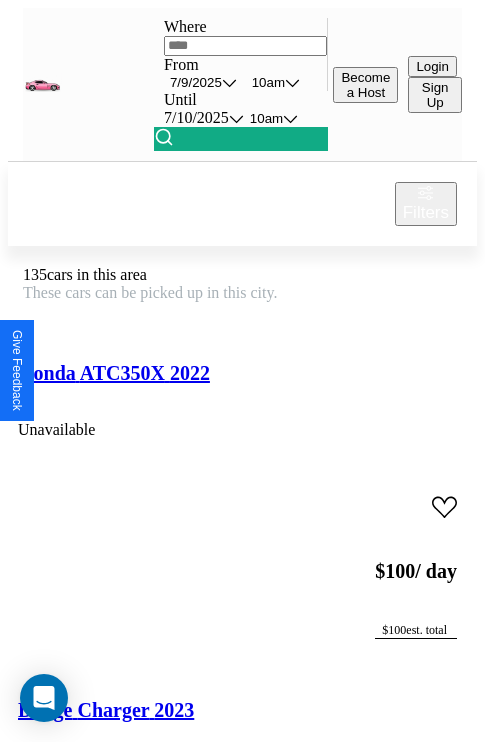 click on "Honda   ATC350X   2022 Unavailable" at bounding box center (242, 398) 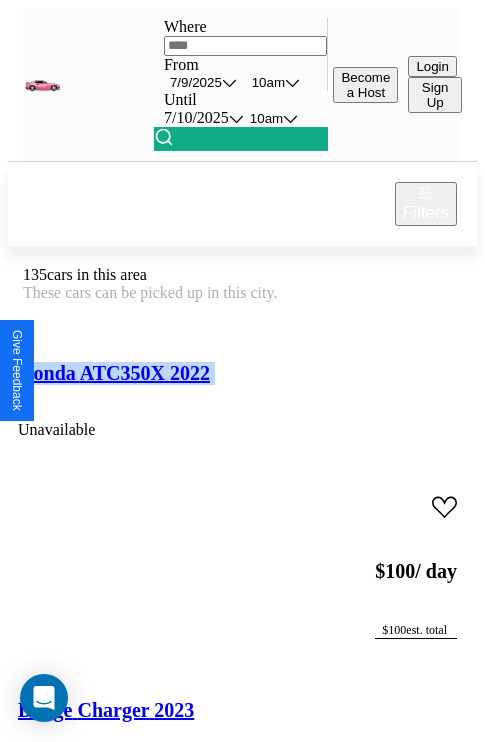 click on "Honda   ATC350X   2022 Unavailable" at bounding box center [242, 398] 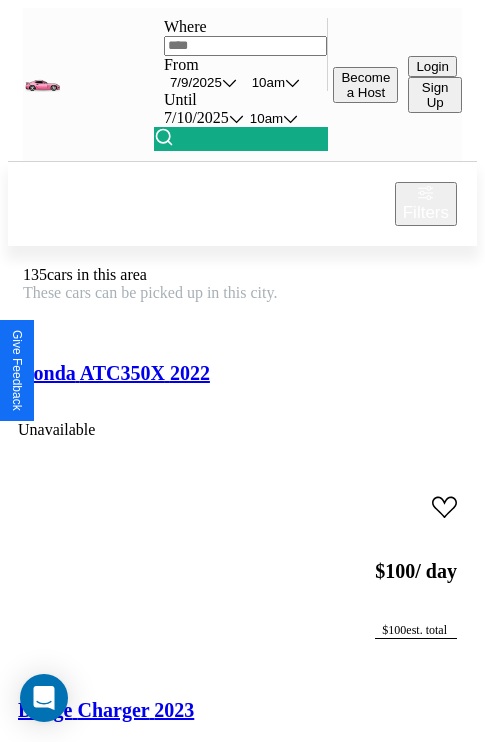 click on "Honda   ATC350X   2022" at bounding box center (114, 373) 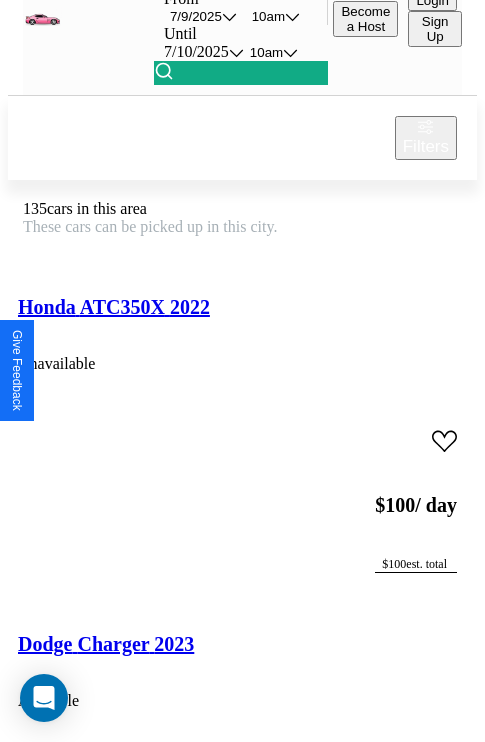 scroll, scrollTop: 95, scrollLeft: 0, axis: vertical 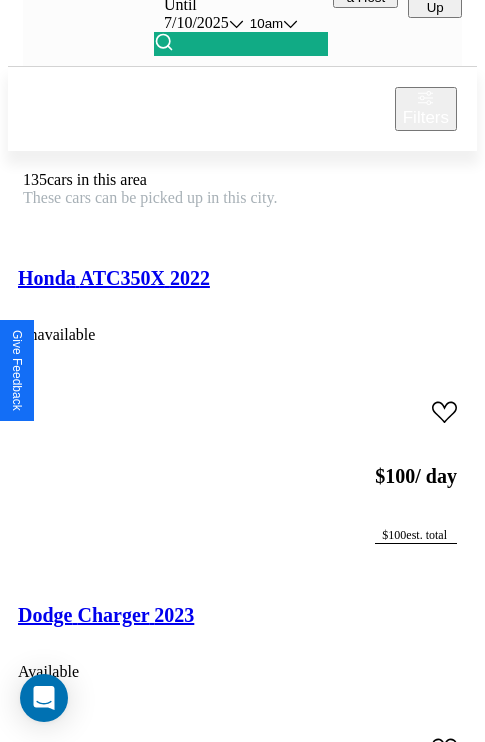 click on "Hyundai   Genesis Coupe   2014" at bounding box center (143, 33304) 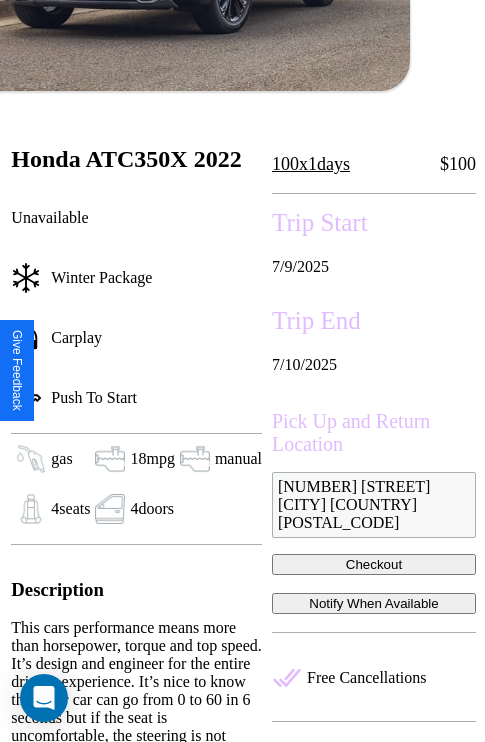 scroll, scrollTop: 426, scrollLeft: 68, axis: both 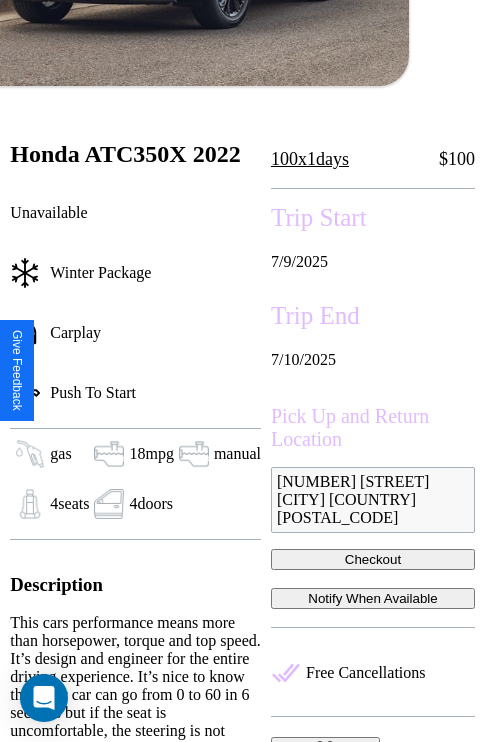 click on "6071 Front Street  Tokyo  Japan 14948" at bounding box center [373, 500] 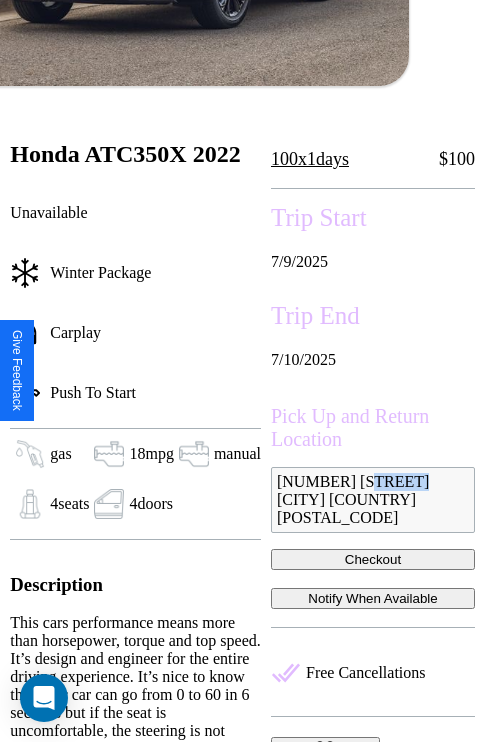 click on "6071 Front Street  Tokyo  Japan 14948" at bounding box center [373, 500] 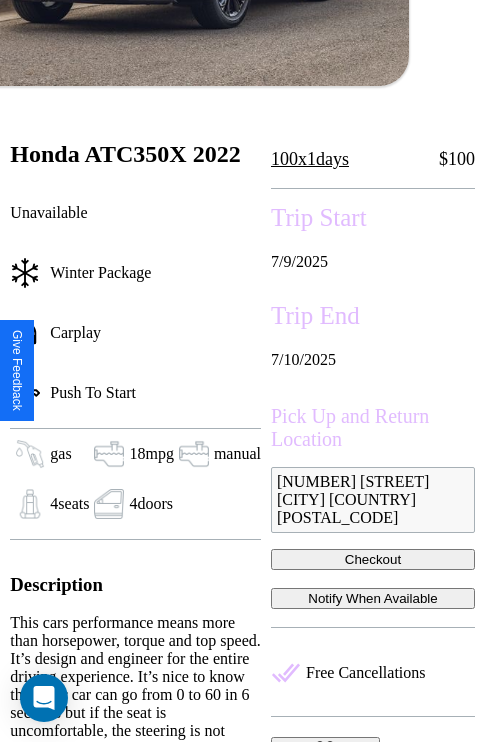 click on "6071 Front Street  Tokyo  Japan 14948" at bounding box center [373, 500] 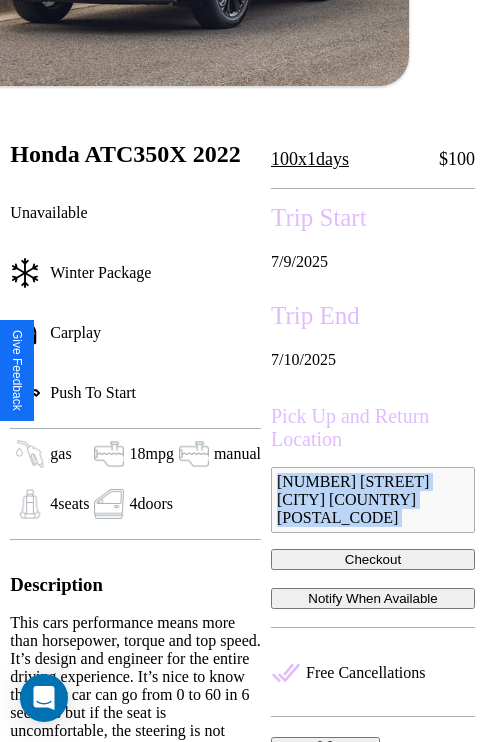 click on "6071 Front Street  Tokyo  Japan 14948" at bounding box center (373, 500) 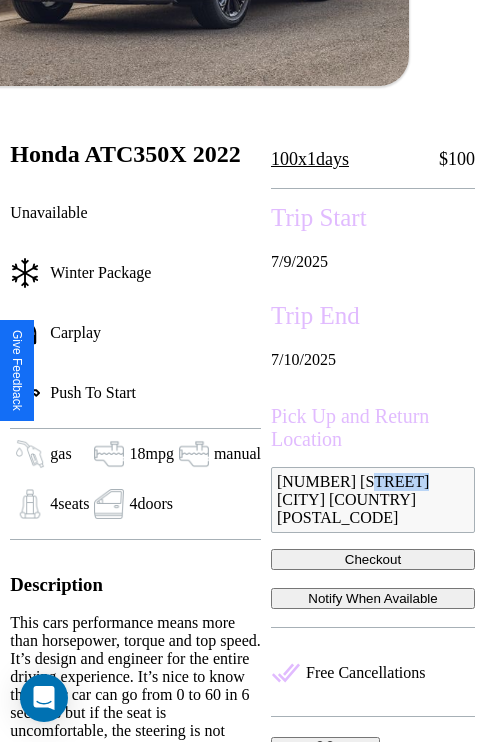 click on "6071 Front Street  Tokyo  Japan 14948" at bounding box center [373, 500] 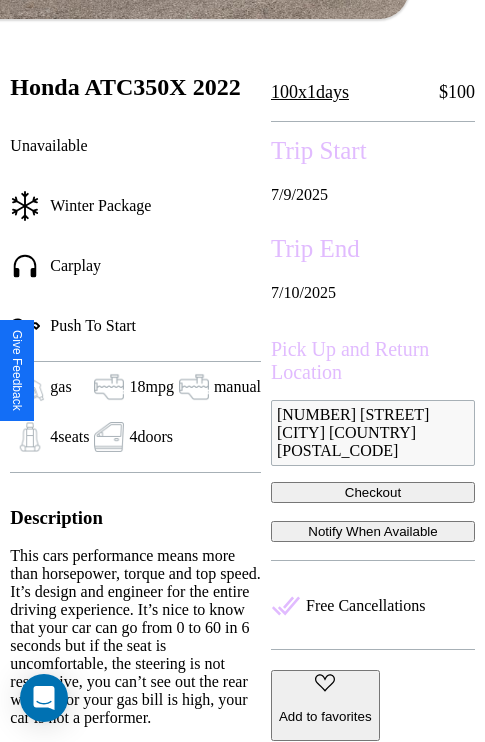 scroll, scrollTop: 498, scrollLeft: 68, axis: both 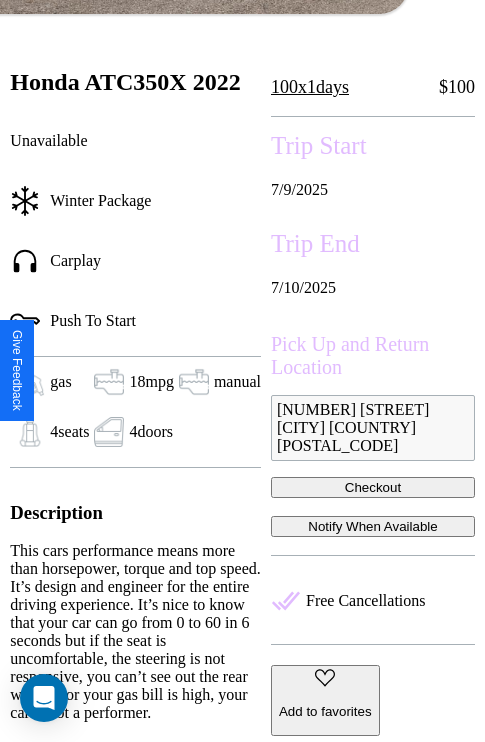 click on "Checkout" at bounding box center [373, 487] 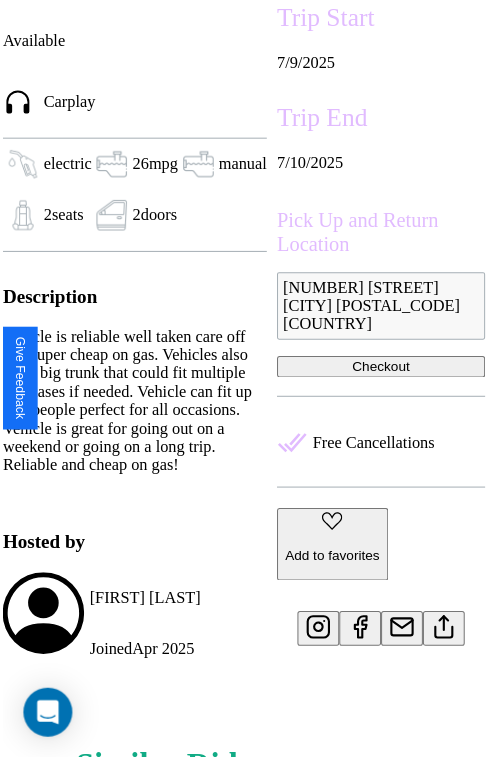 scroll, scrollTop: 603, scrollLeft: 80, axis: both 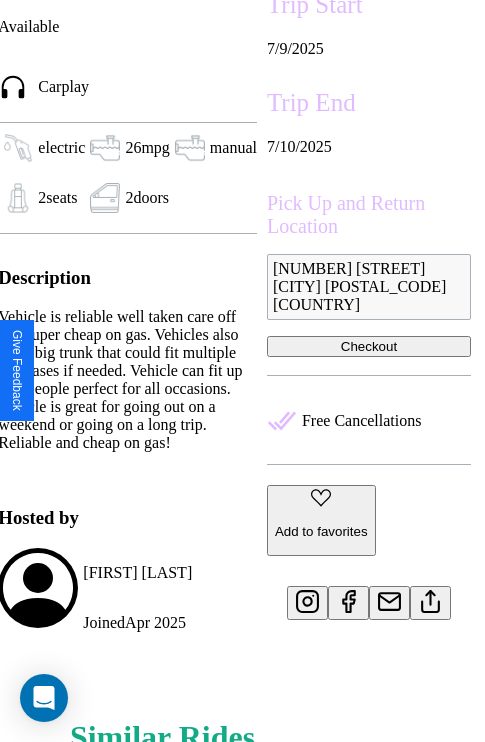click on "Add to favorites" at bounding box center [321, 531] 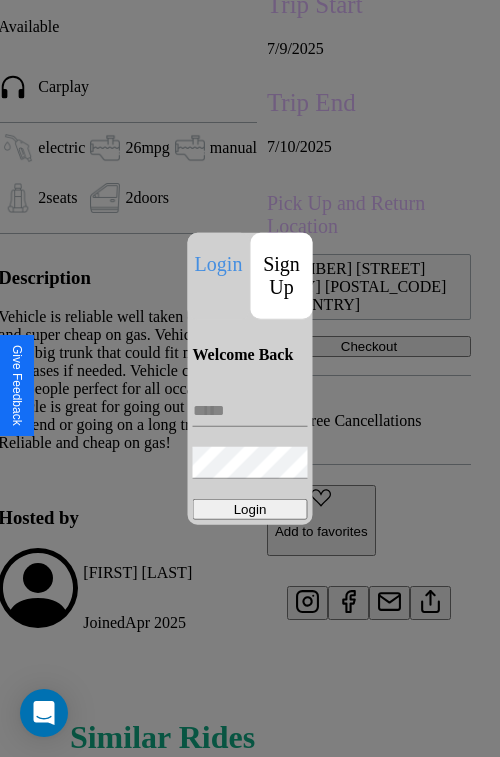 click on "Sign Up" at bounding box center [282, 275] 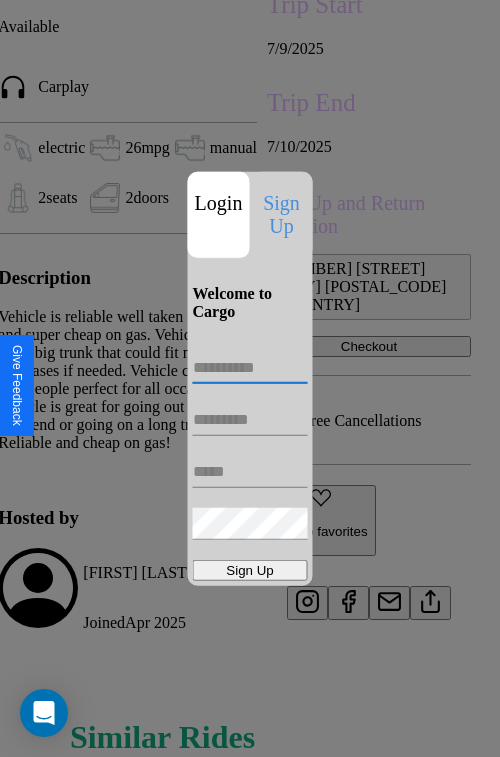 click at bounding box center [250, 368] 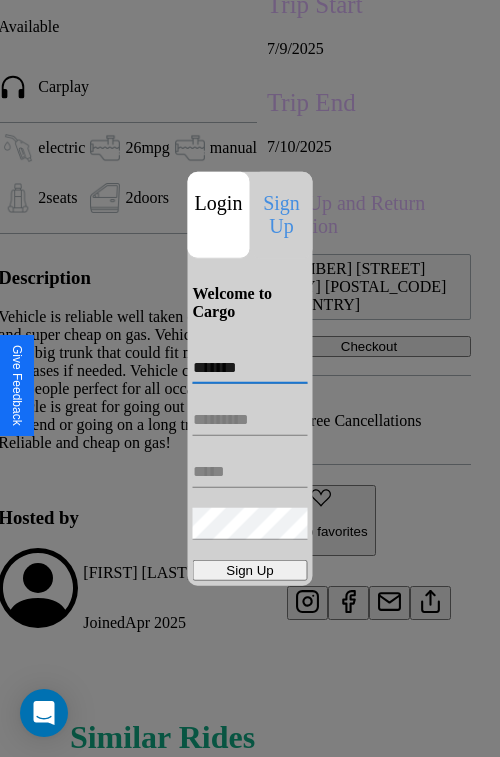type on "*******" 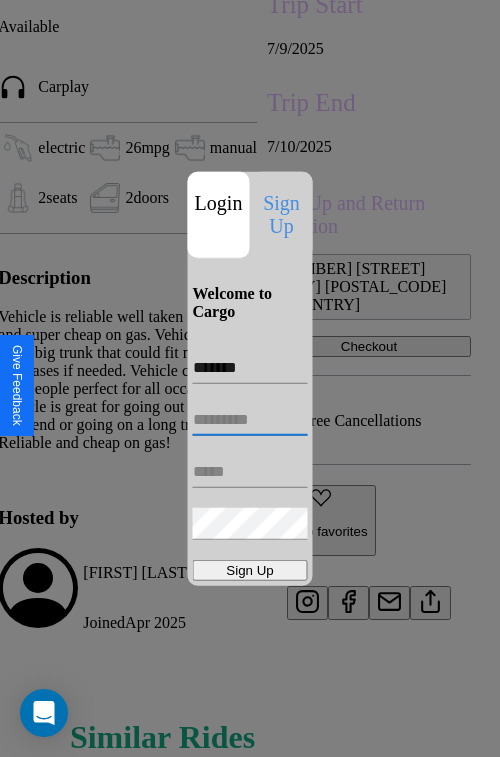 click at bounding box center [250, 420] 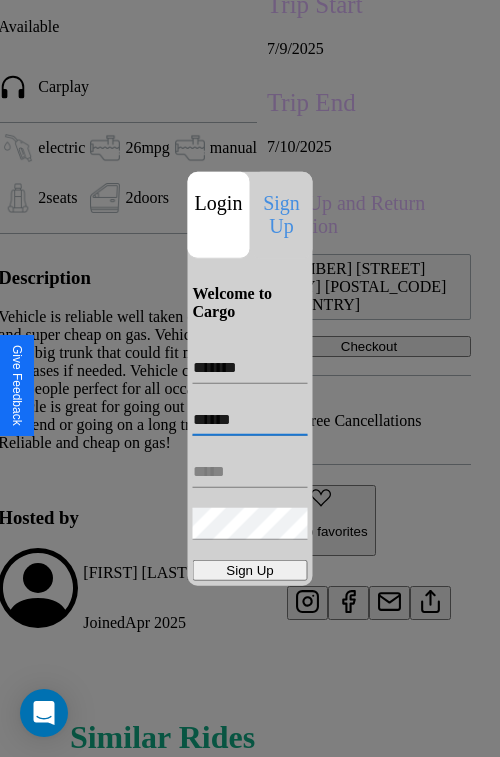 type on "******" 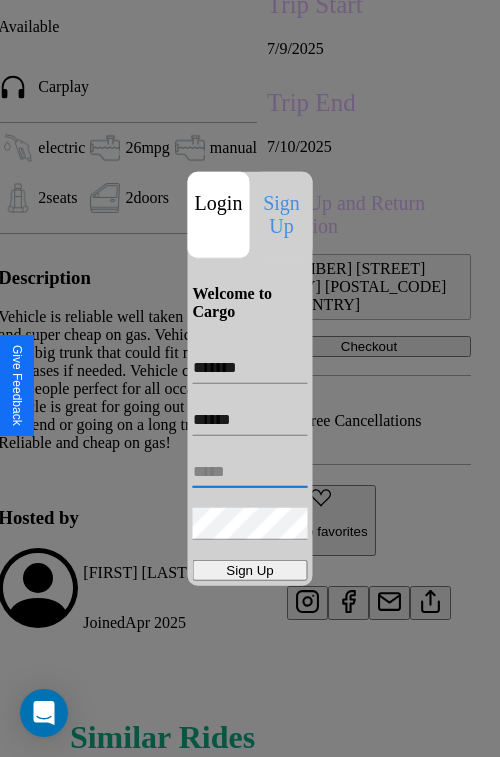 click at bounding box center [250, 472] 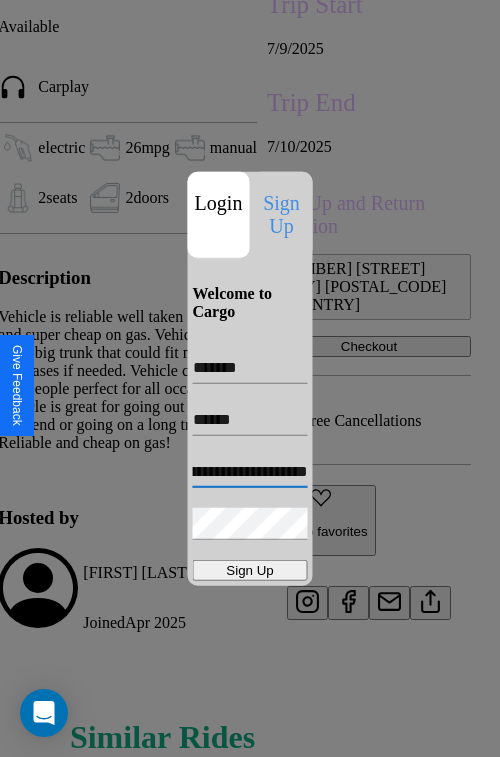 scroll, scrollTop: 0, scrollLeft: 82, axis: horizontal 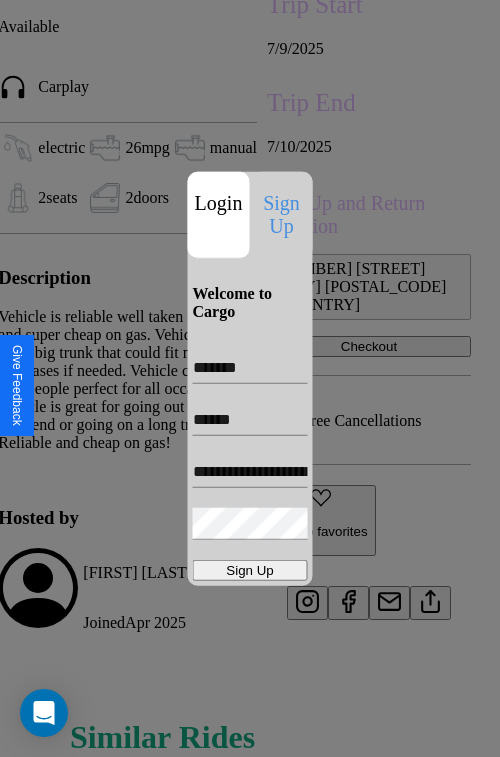 click on "Sign Up" at bounding box center [250, 570] 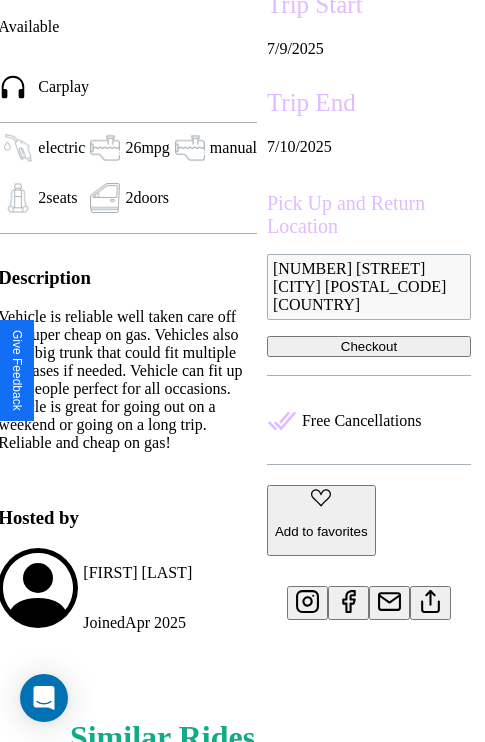 scroll, scrollTop: 603, scrollLeft: 80, axis: both 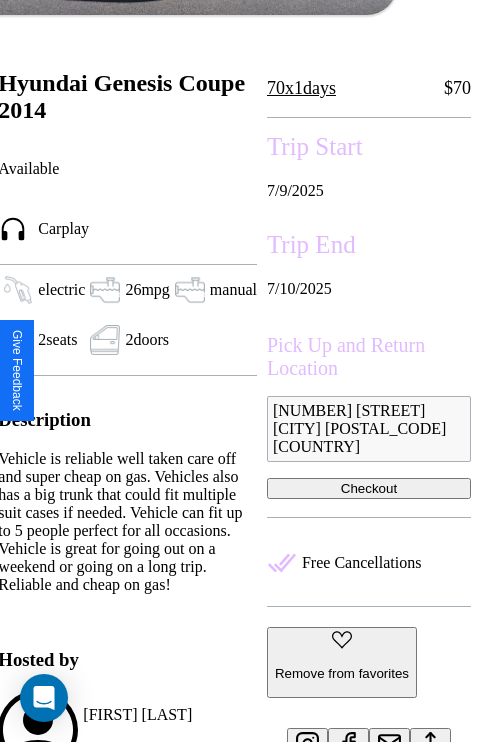 click on "Checkout" at bounding box center [369, 488] 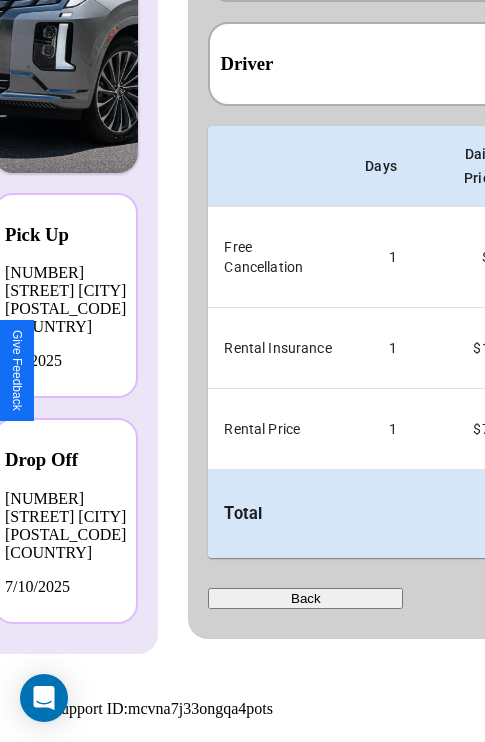 scroll, scrollTop: 0, scrollLeft: 0, axis: both 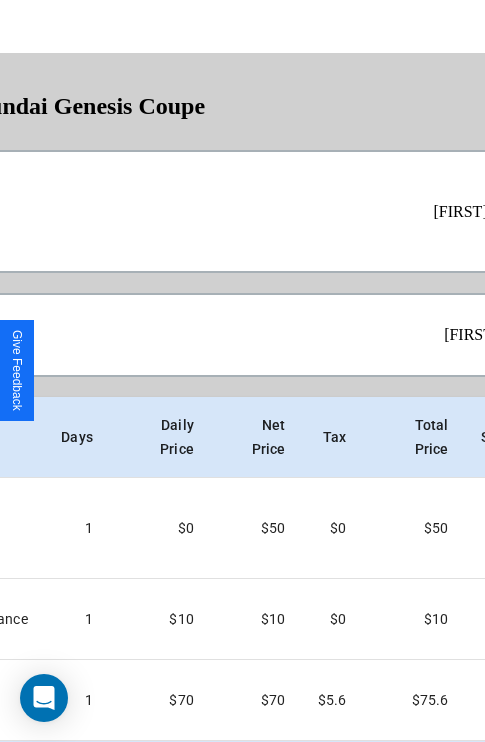 click on "Checkout" at bounding box center (456, 869) 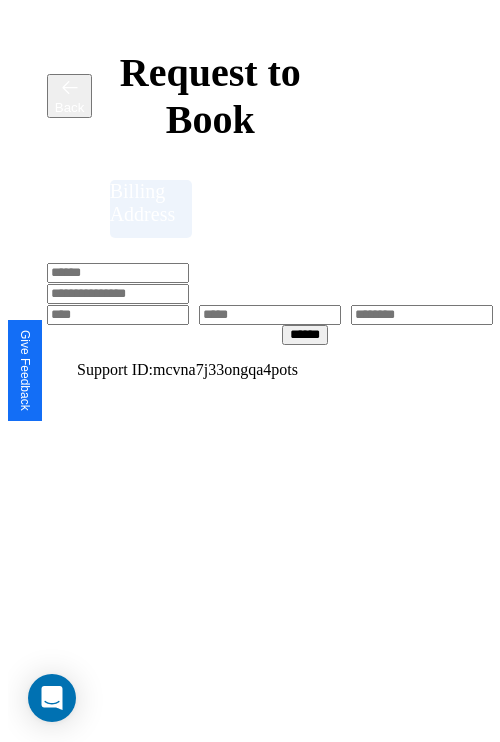 scroll, scrollTop: 0, scrollLeft: 0, axis: both 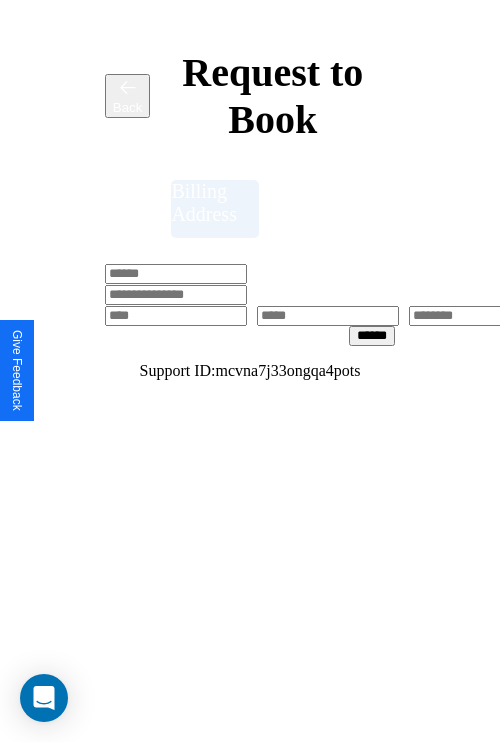 click at bounding box center (176, 274) 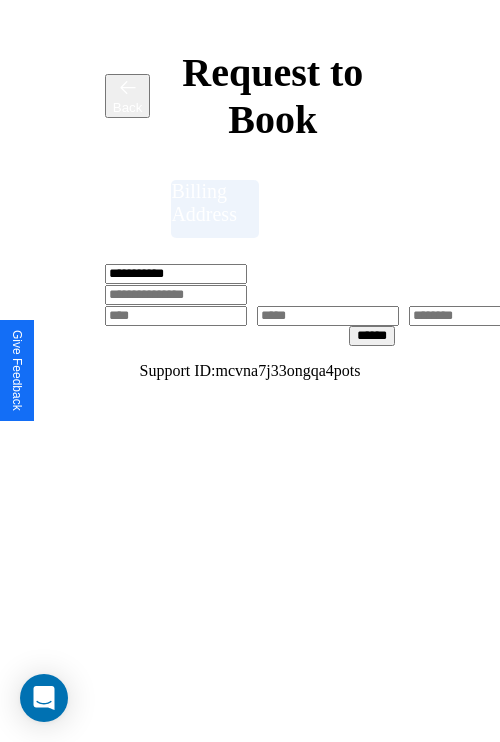 type on "**********" 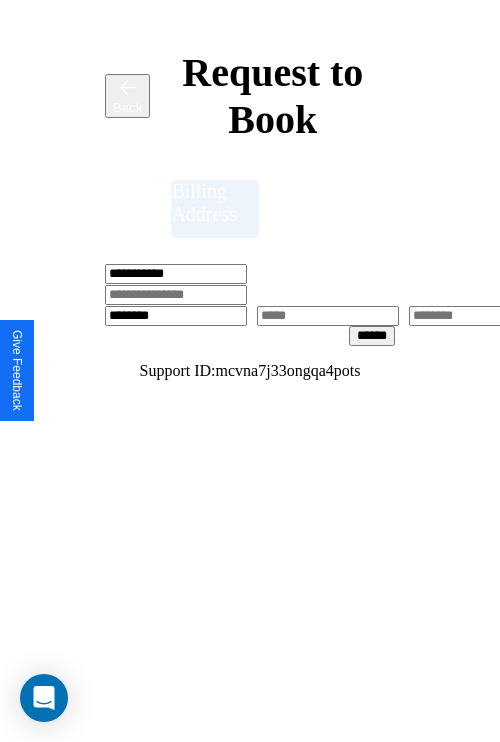 type on "********" 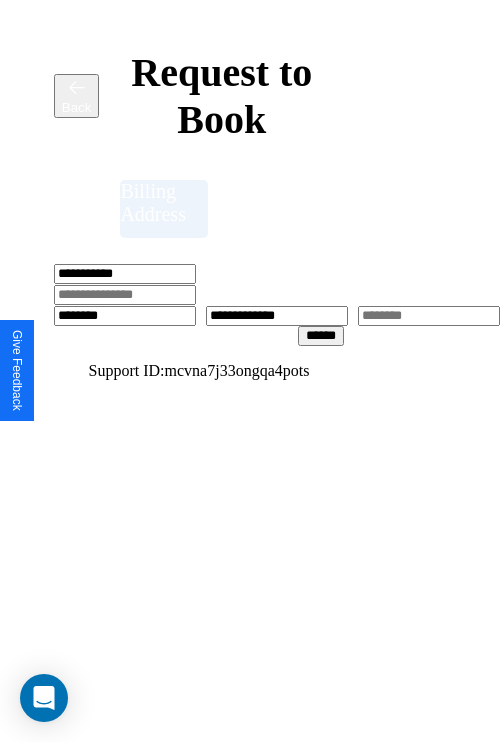 scroll, scrollTop: 0, scrollLeft: 517, axis: horizontal 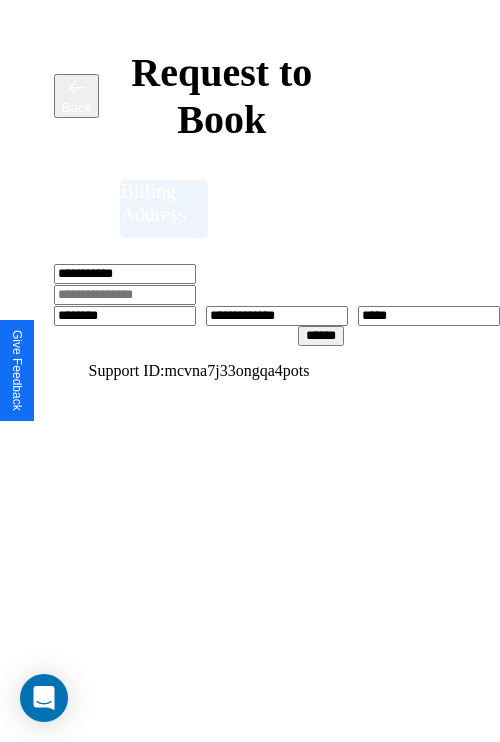 type on "*****" 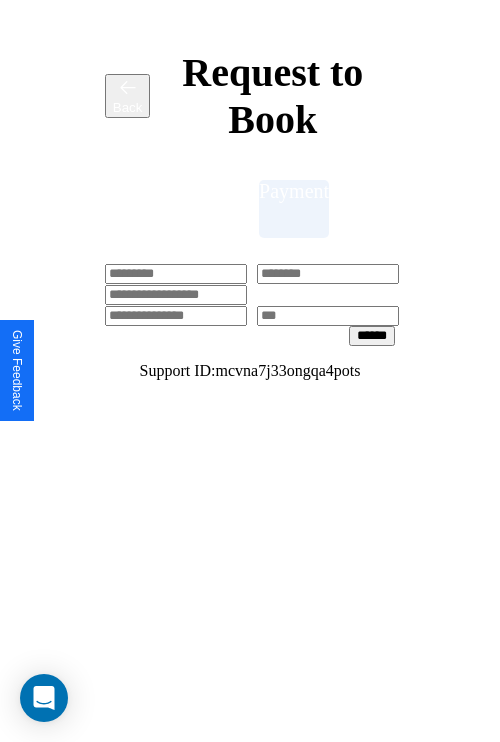 scroll, scrollTop: 0, scrollLeft: 208, axis: horizontal 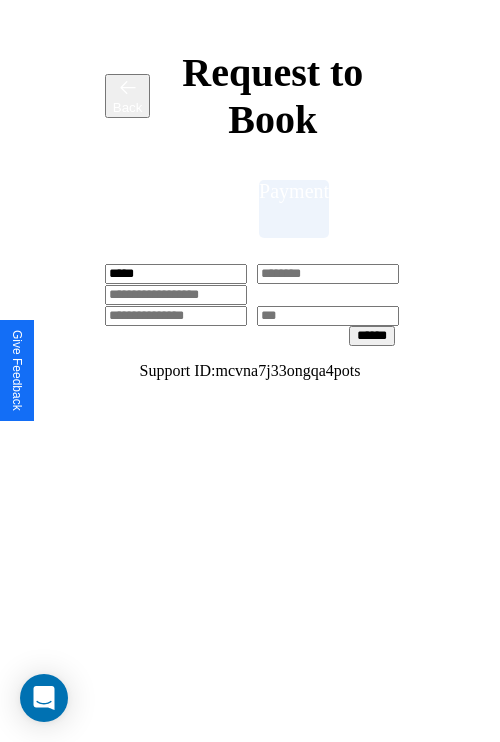 type on "*****" 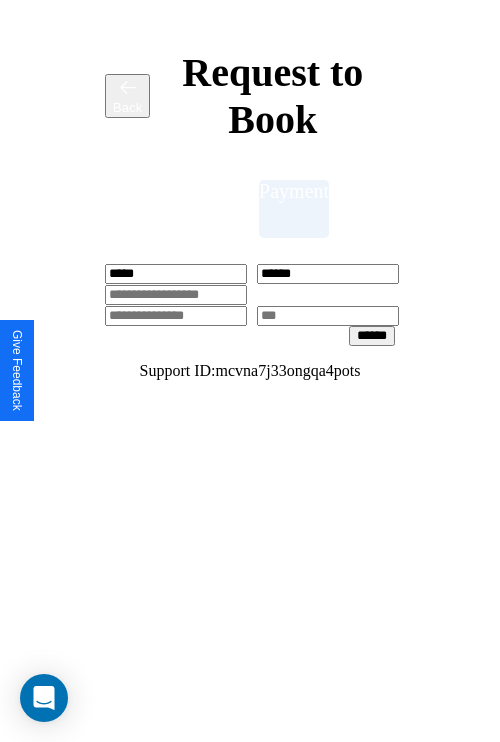 type on "******" 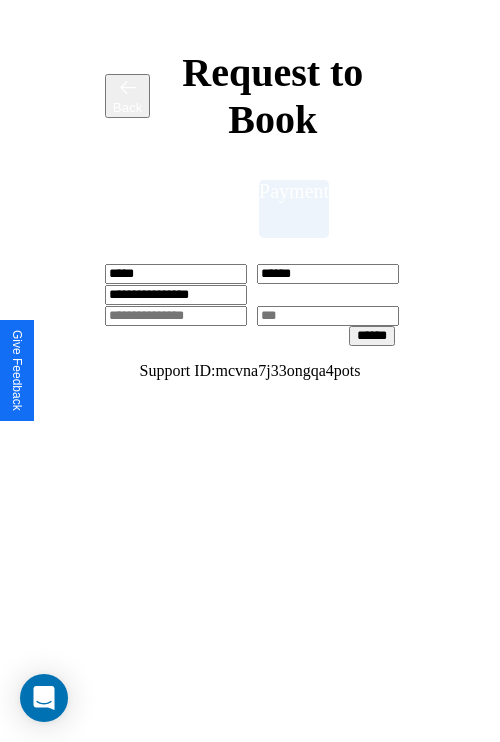 type on "**********" 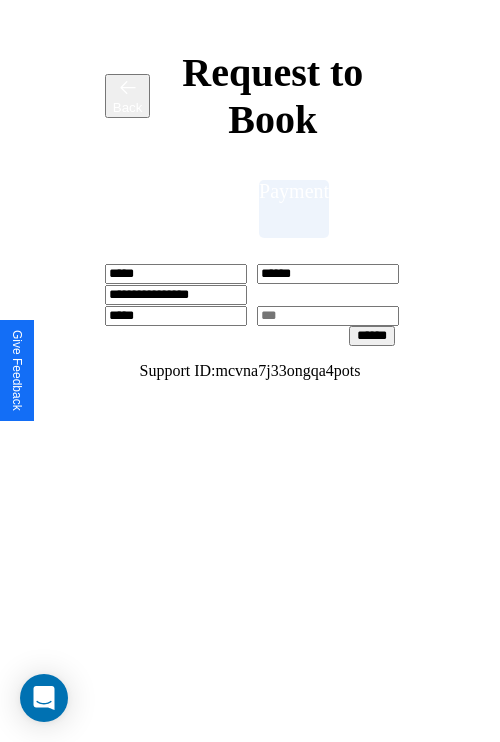 type on "*****" 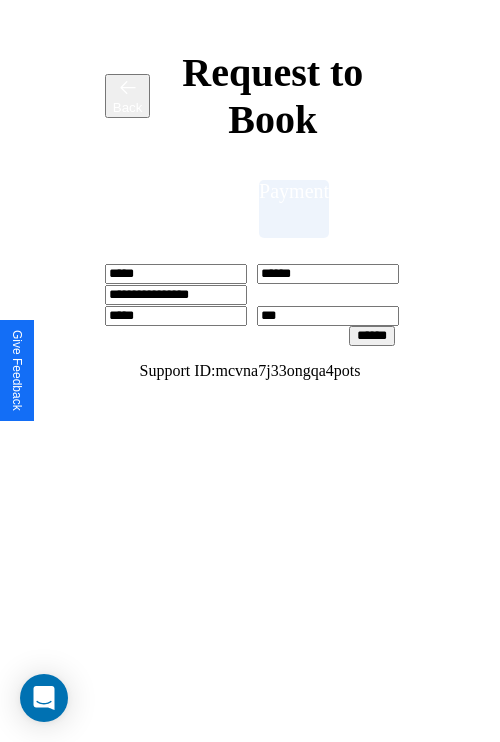 type on "***" 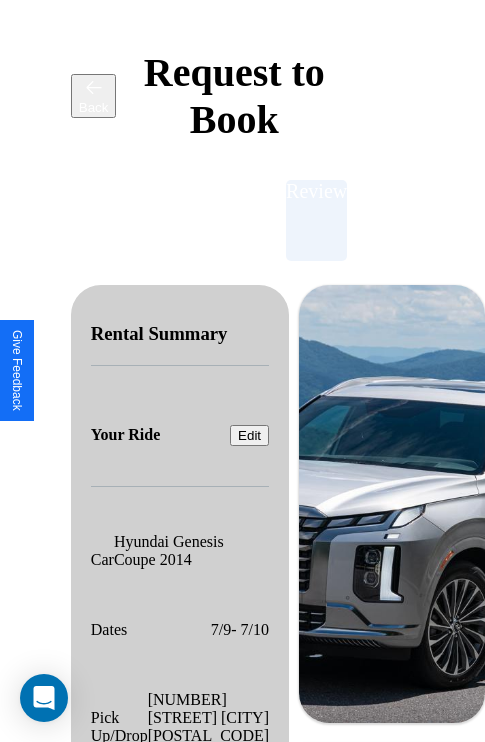 scroll, scrollTop: 301, scrollLeft: 72, axis: both 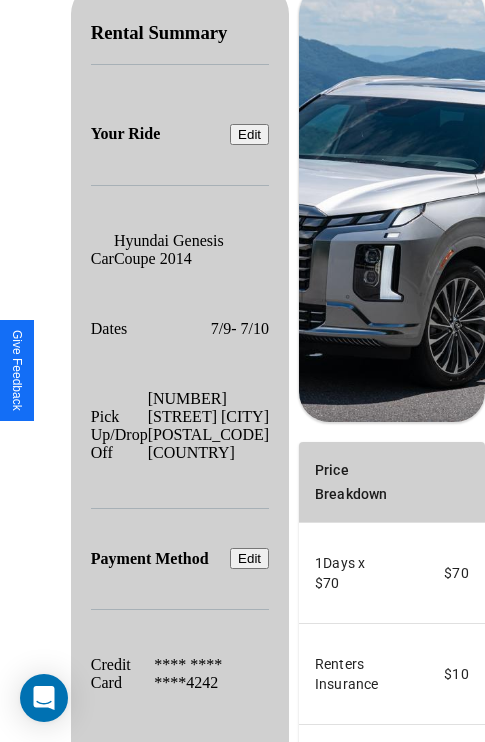 click on "Promo Code" at bounding box center [340, 952] 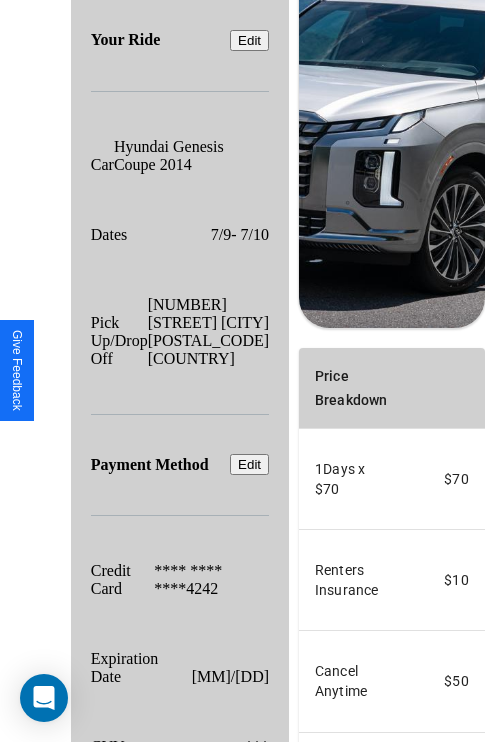 scroll, scrollTop: 455, scrollLeft: 72, axis: both 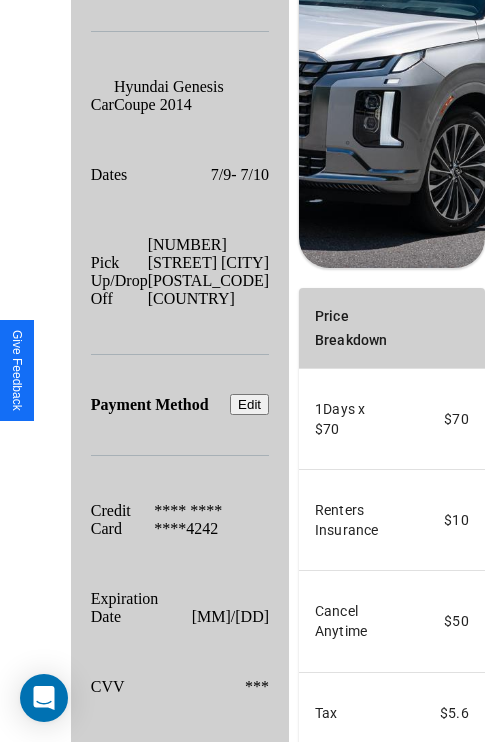 click on "Confirm & Submit" at bounding box center (424, 952) 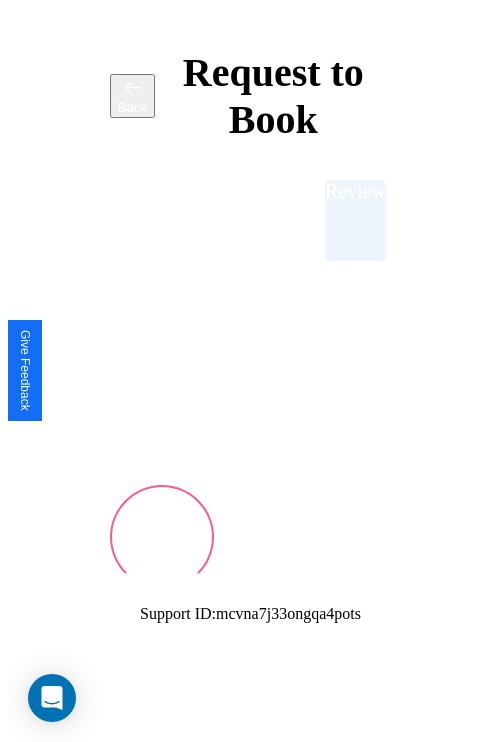 scroll, scrollTop: 0, scrollLeft: 72, axis: horizontal 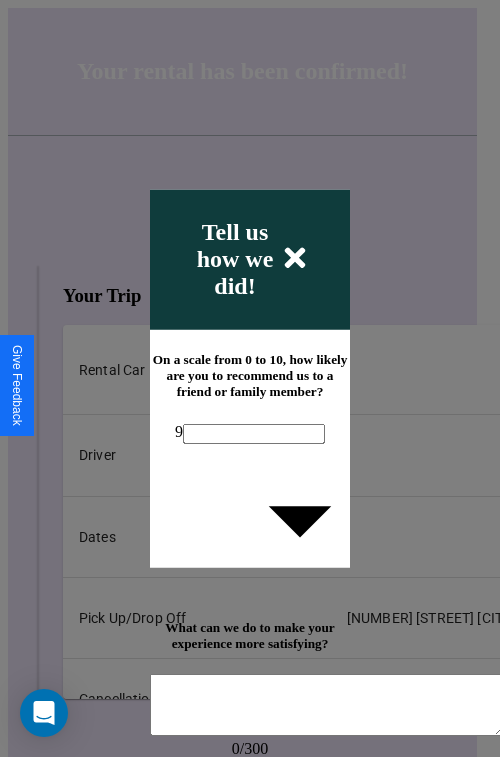click on "9" at bounding box center [250, 432] 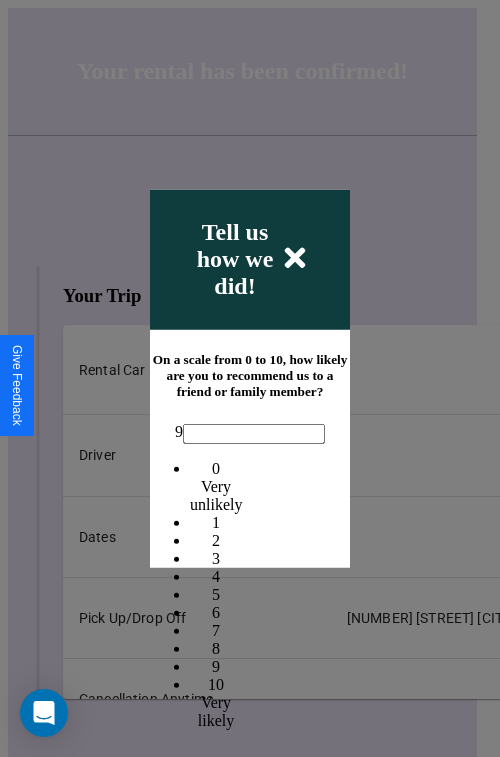 click on "7" at bounding box center [216, 629] 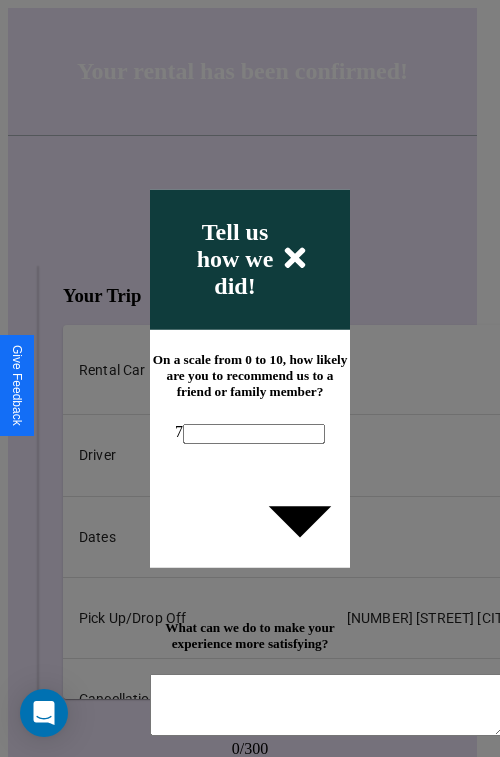 scroll, scrollTop: 286, scrollLeft: 0, axis: vertical 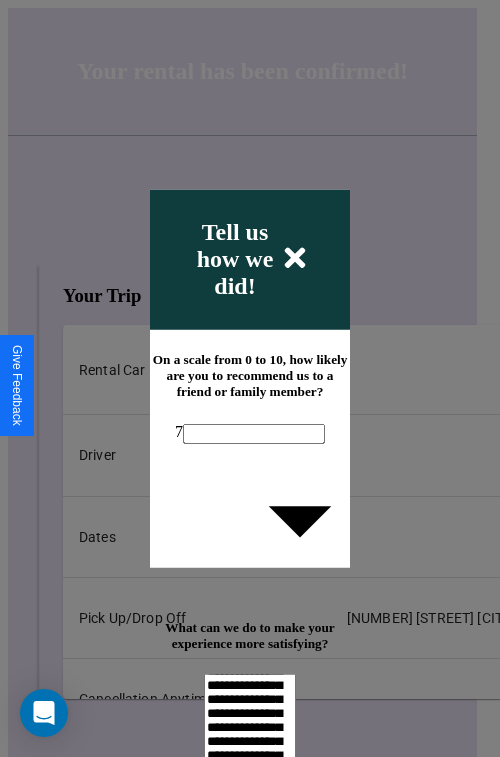 type on "**********" 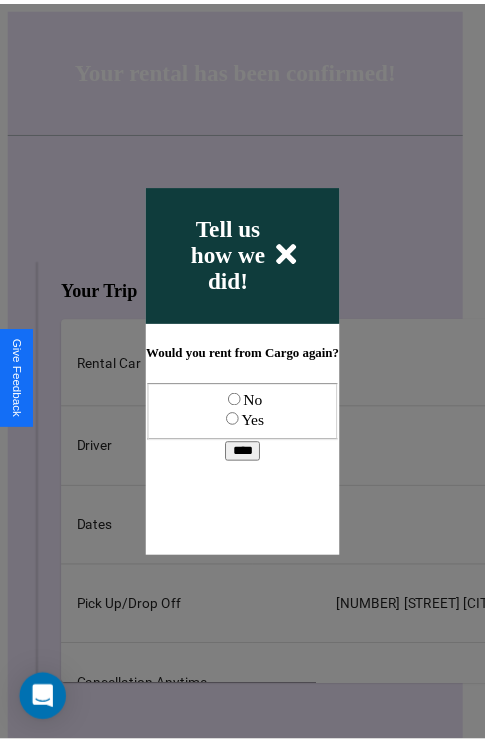 scroll, scrollTop: 0, scrollLeft: 0, axis: both 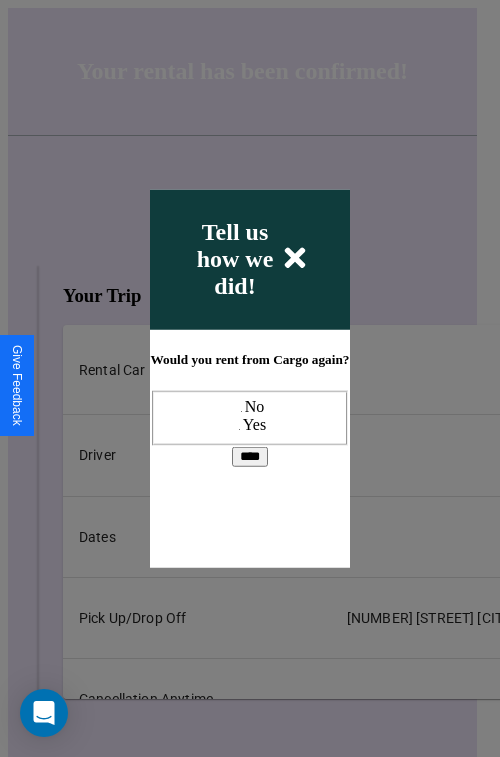 click at bounding box center (250, 378) 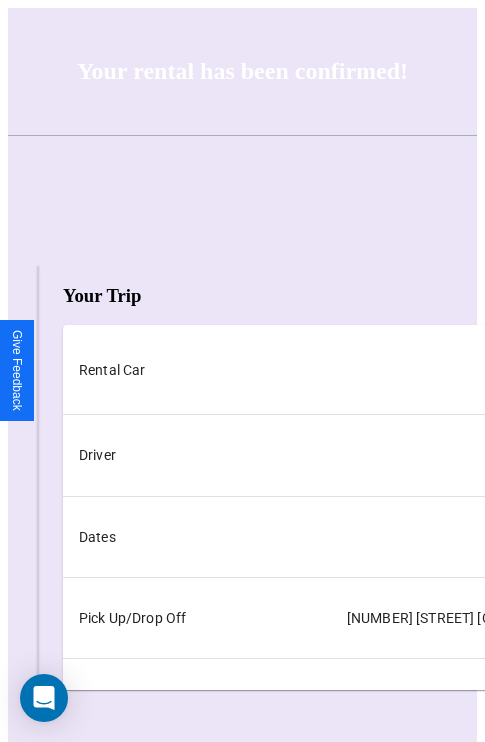 scroll, scrollTop: 0, scrollLeft: 235, axis: horizontal 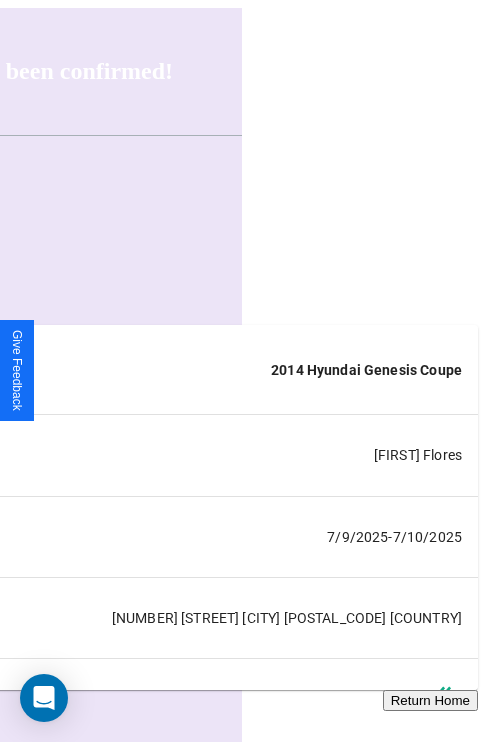 click on "Return Home" at bounding box center (430, 700) 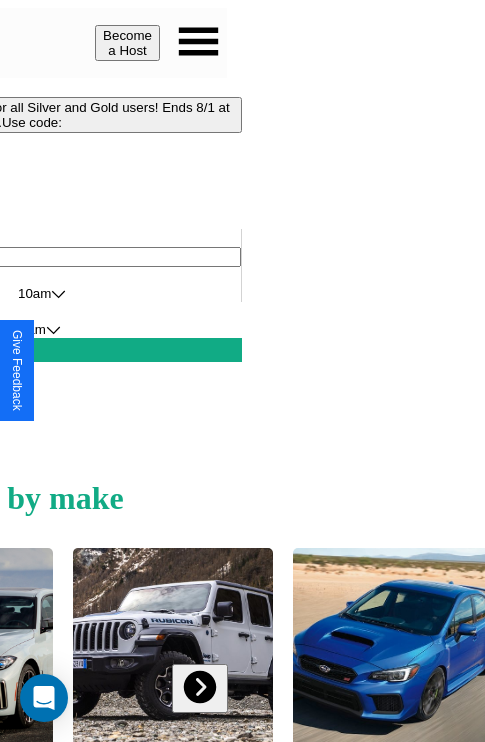 scroll, scrollTop: 0, scrollLeft: 0, axis: both 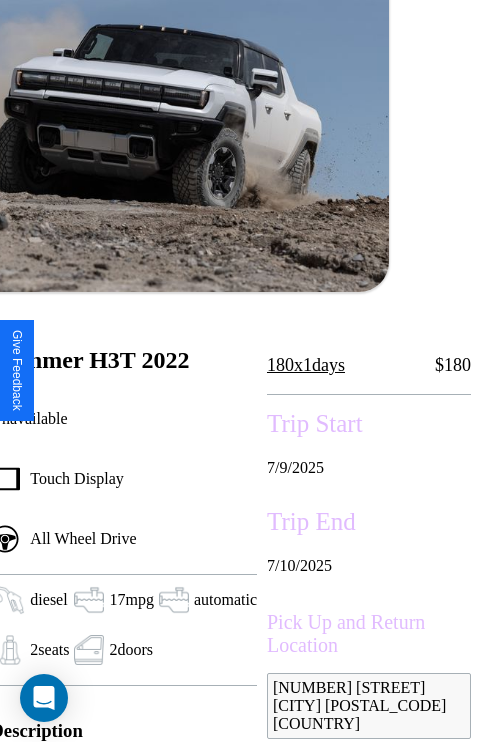 click on "7 / 9 / 2025" at bounding box center (369, 468) 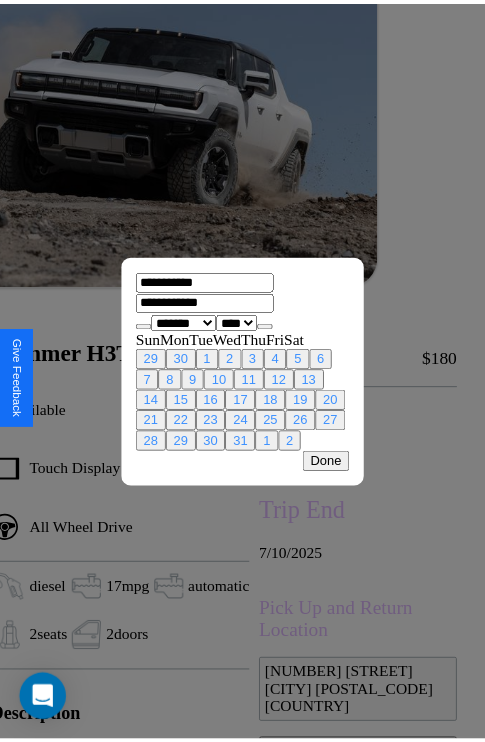 scroll, scrollTop: 0, scrollLeft: 88, axis: horizontal 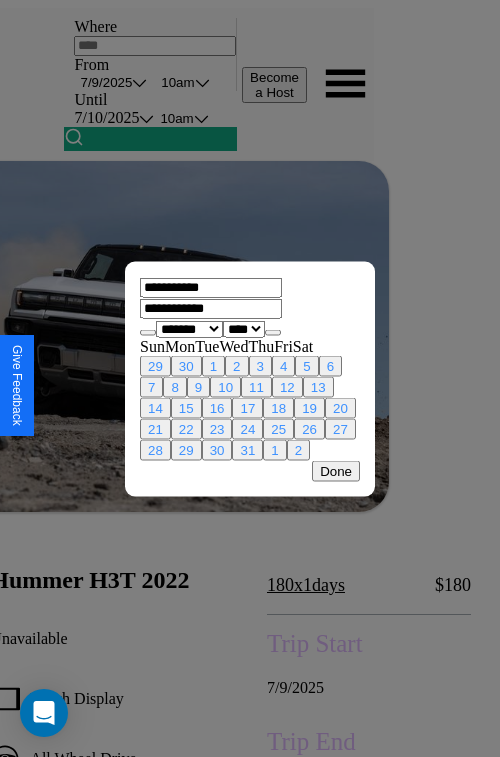 click at bounding box center (250, 378) 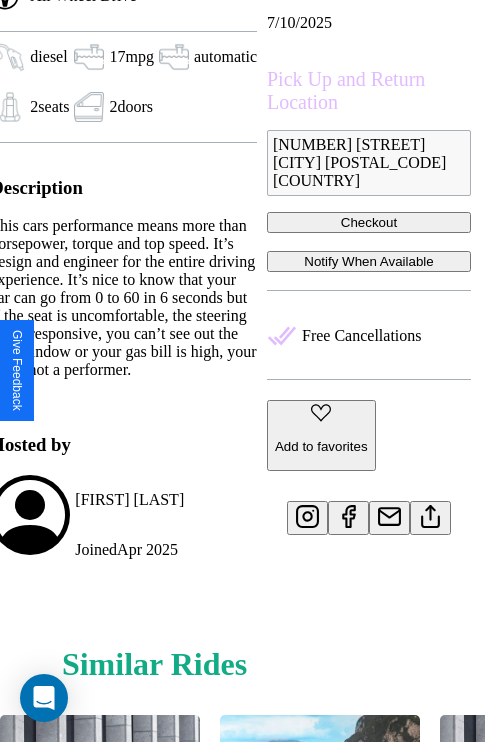 scroll, scrollTop: 764, scrollLeft: 88, axis: both 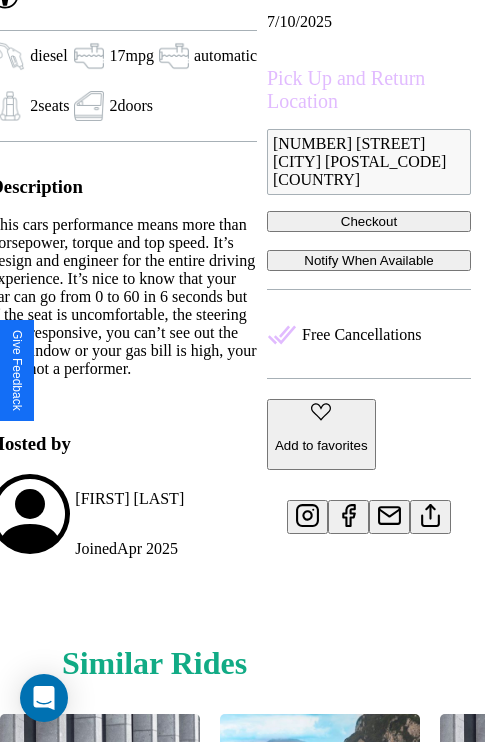click at bounding box center (430, 512) 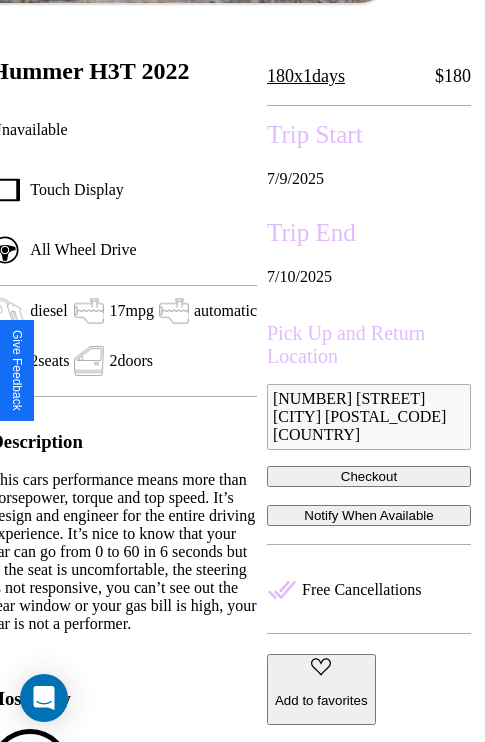 scroll, scrollTop: 498, scrollLeft: 88, axis: both 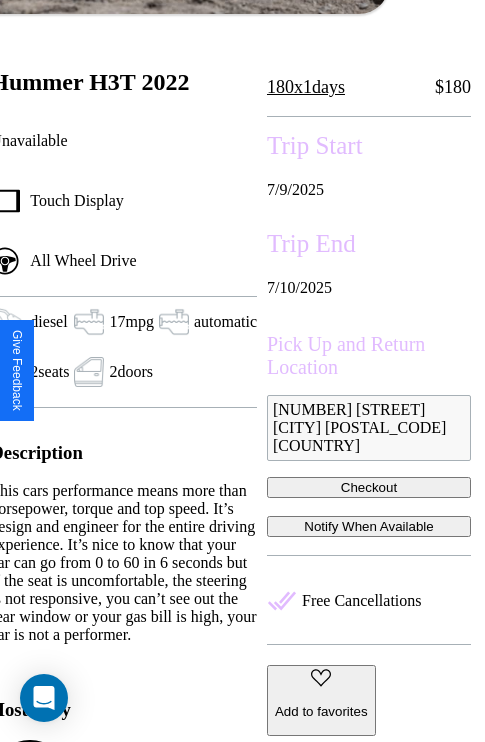 click on "Checkout" at bounding box center (369, 487) 